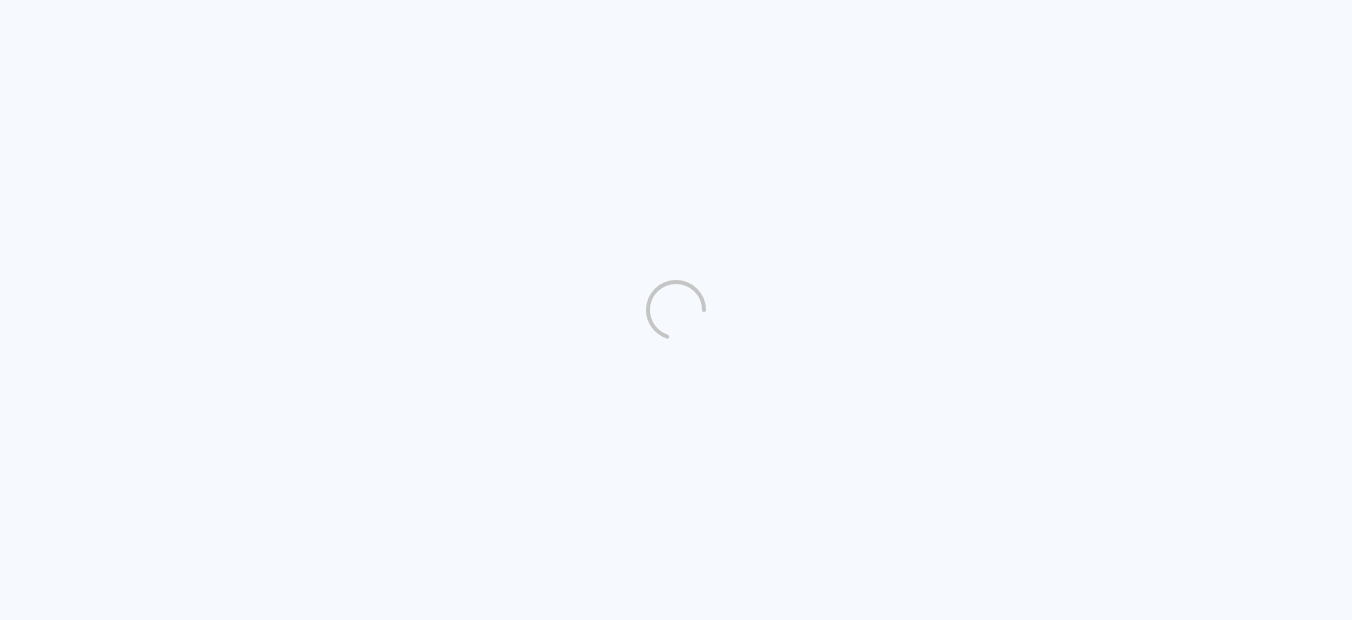 scroll, scrollTop: 0, scrollLeft: 0, axis: both 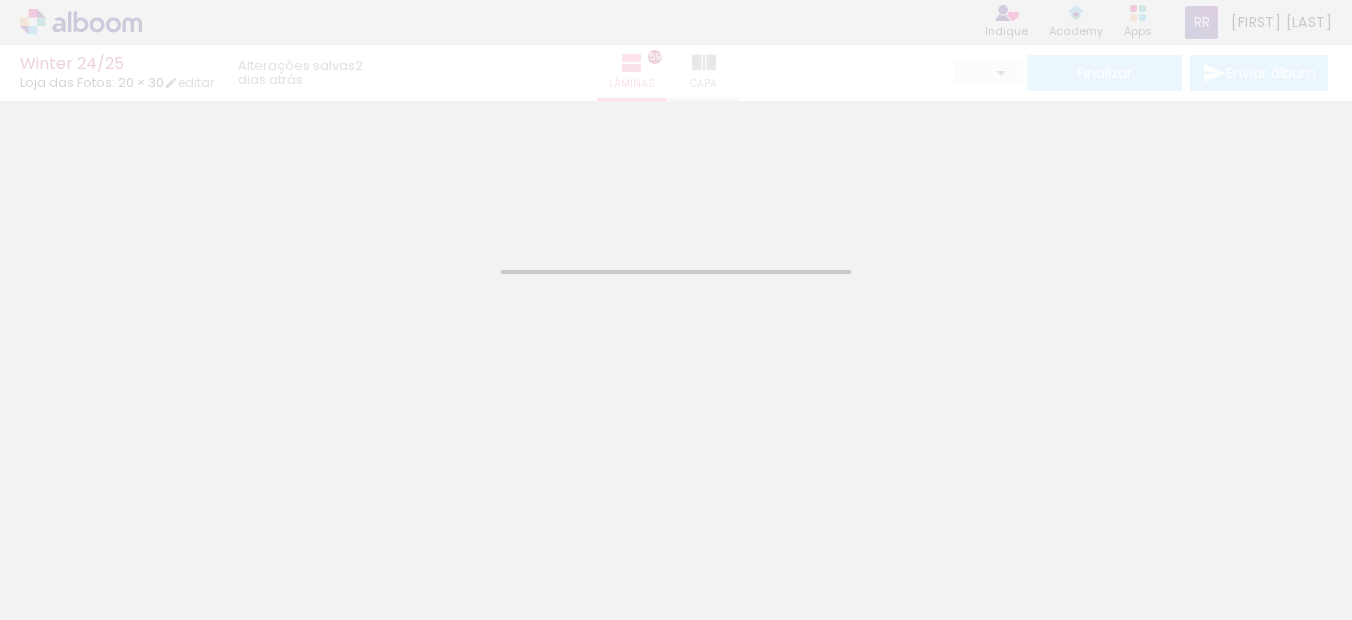 type on "JPG" 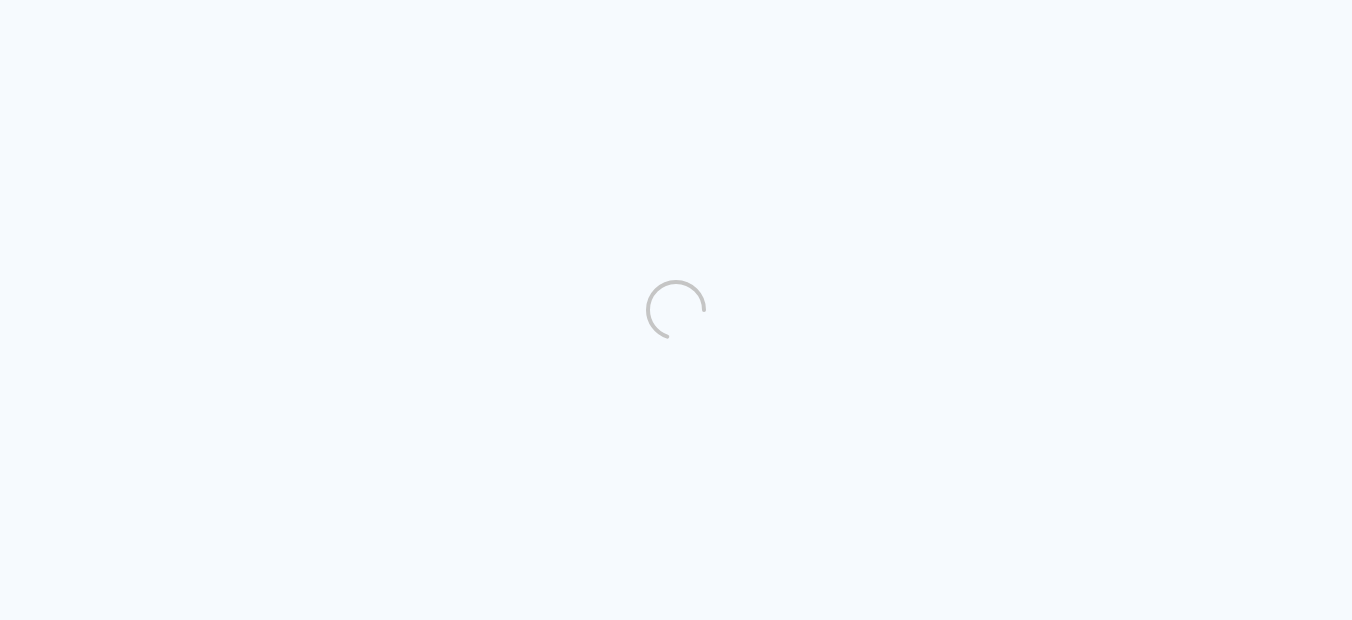 scroll, scrollTop: 0, scrollLeft: 0, axis: both 